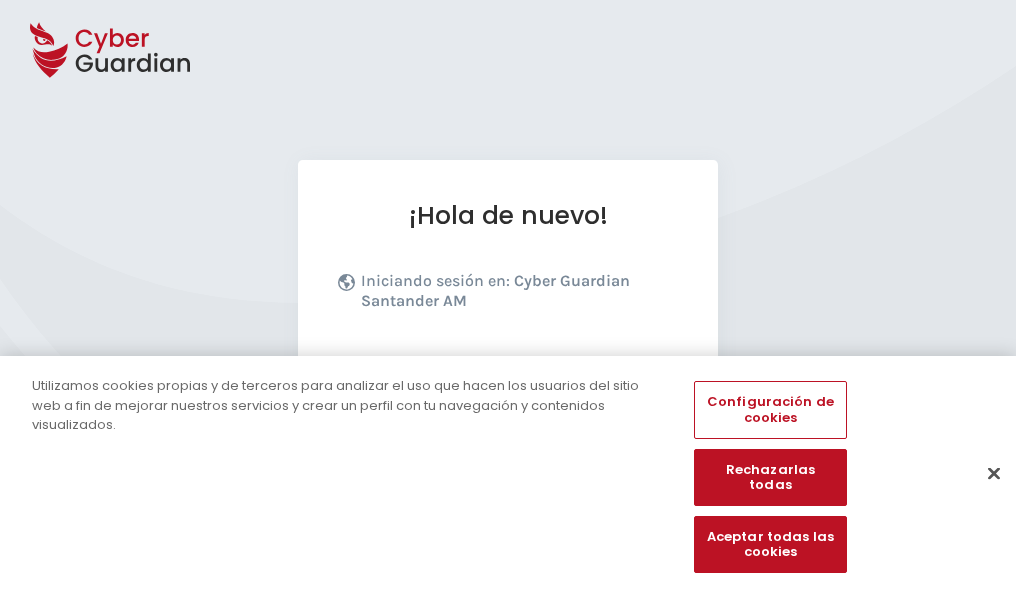 scroll, scrollTop: 245, scrollLeft: 0, axis: vertical 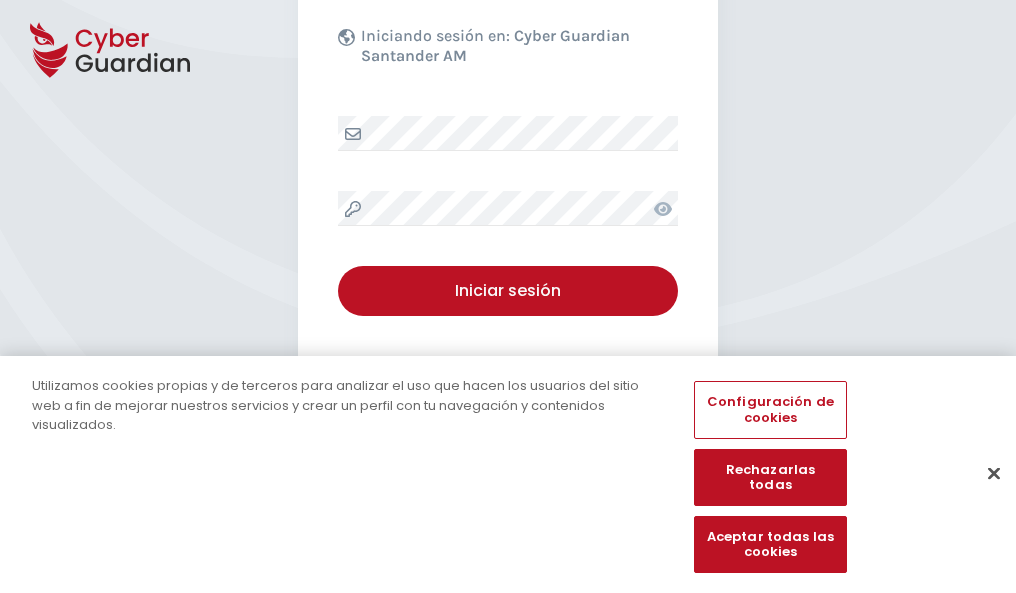 click at bounding box center (994, 473) 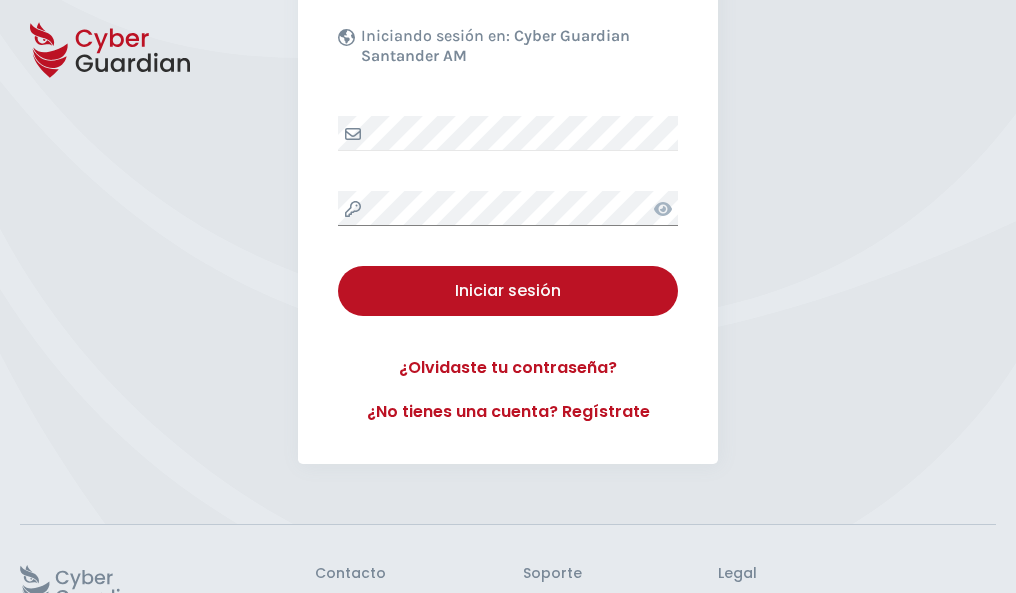 scroll, scrollTop: 389, scrollLeft: 0, axis: vertical 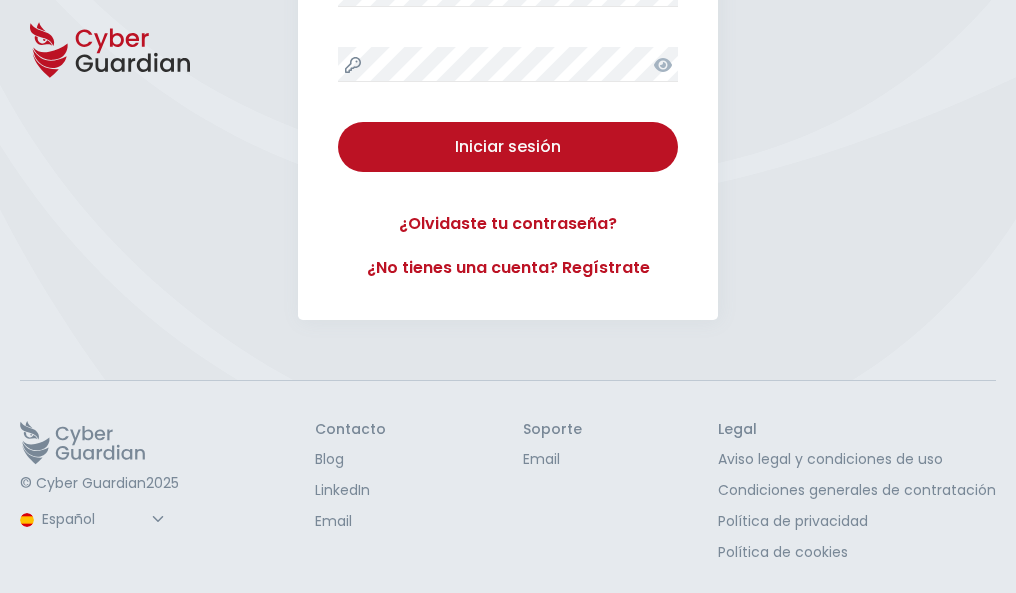 type 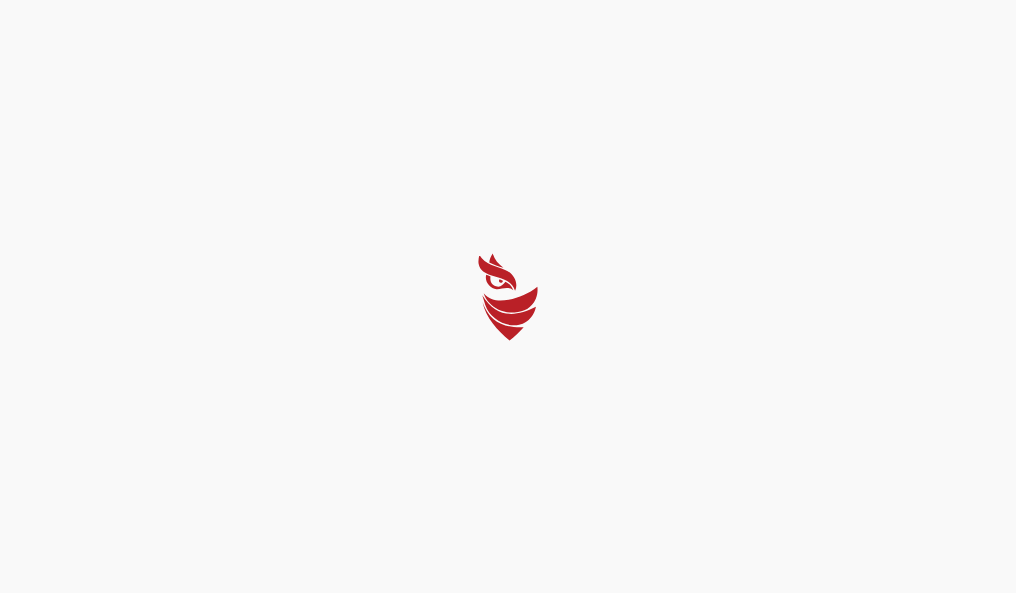 scroll, scrollTop: 0, scrollLeft: 0, axis: both 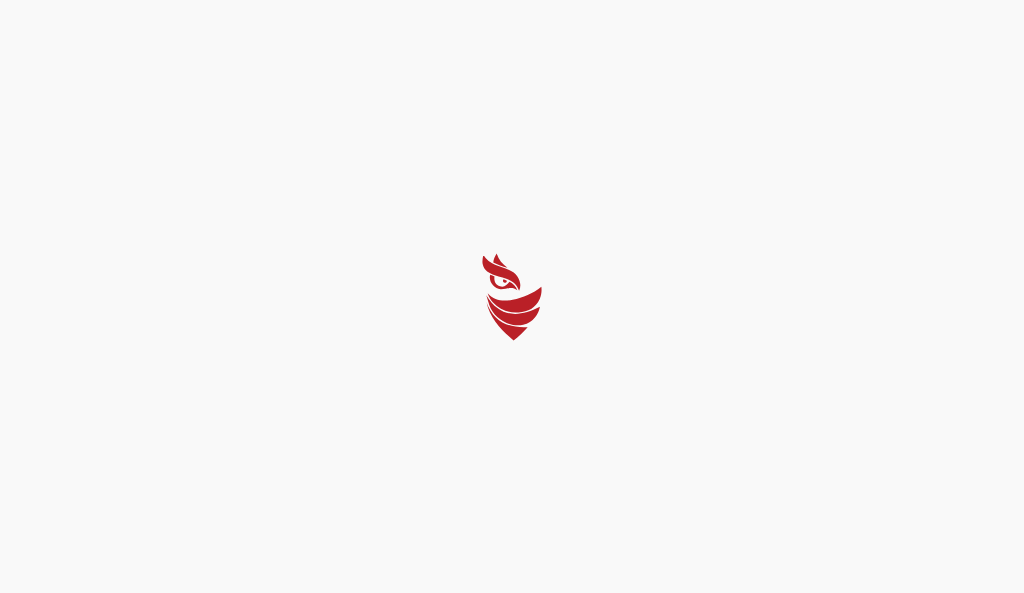 select on "Português (BR)" 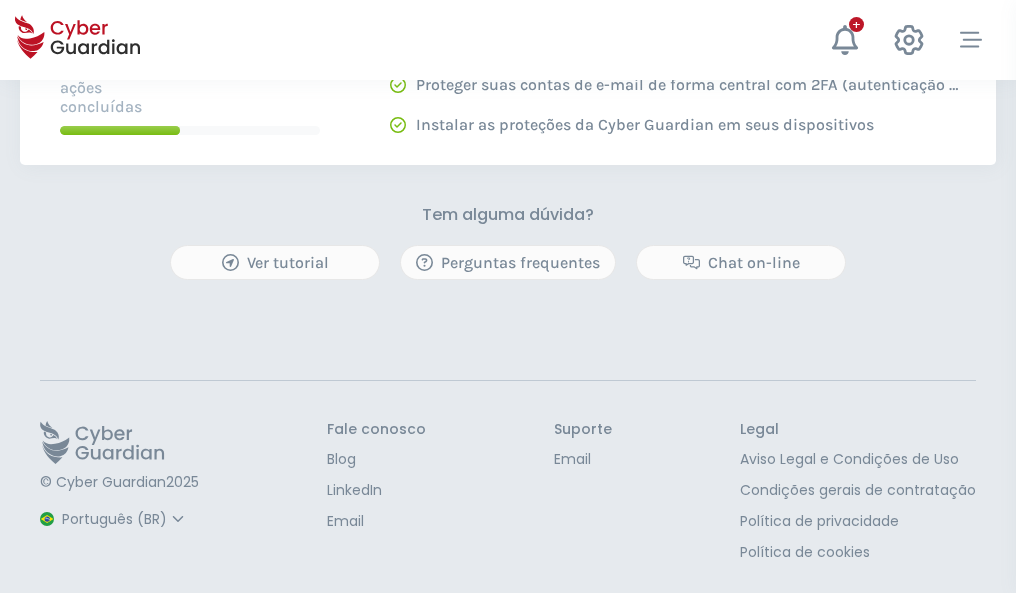 scroll, scrollTop: 0, scrollLeft: 0, axis: both 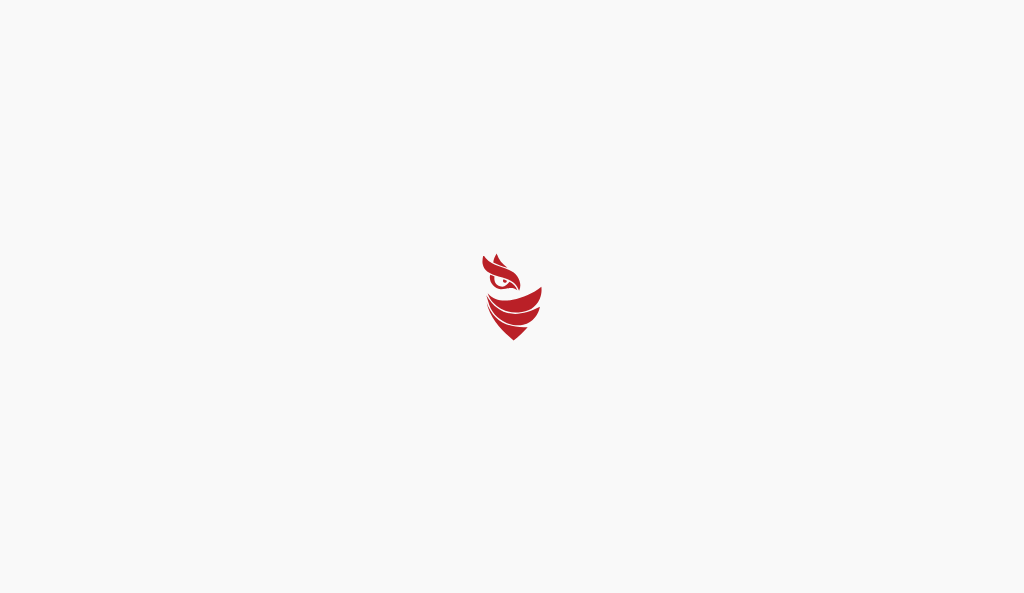 select on "Português (BR)" 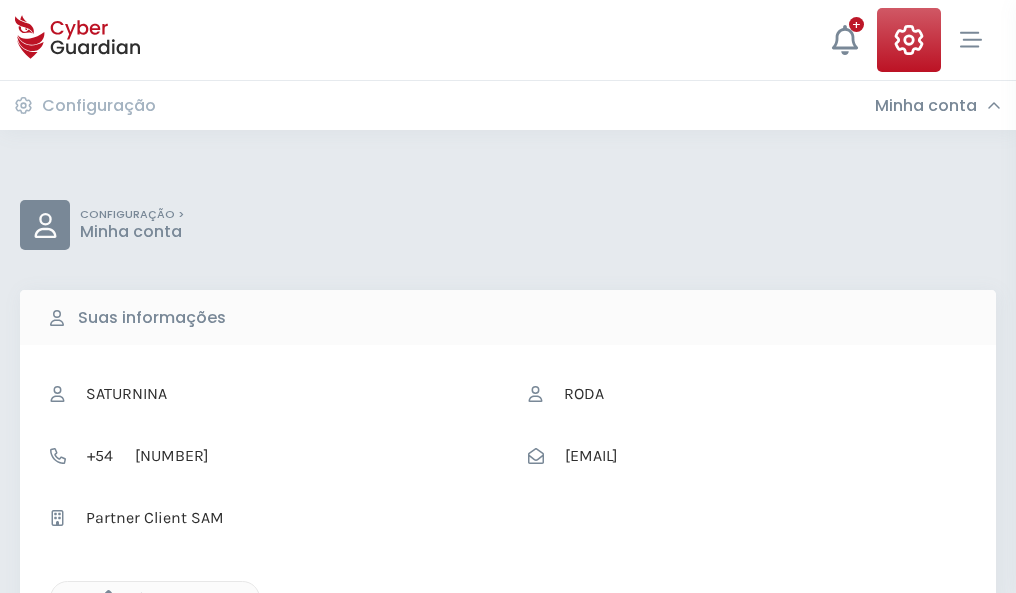 click 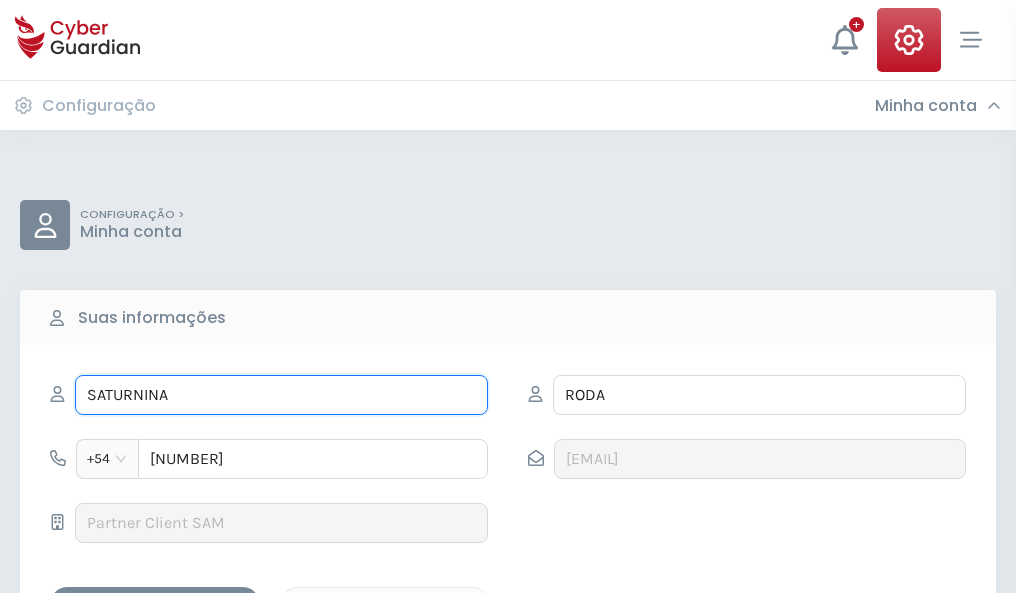 click on "SATURNINA" at bounding box center [281, 395] 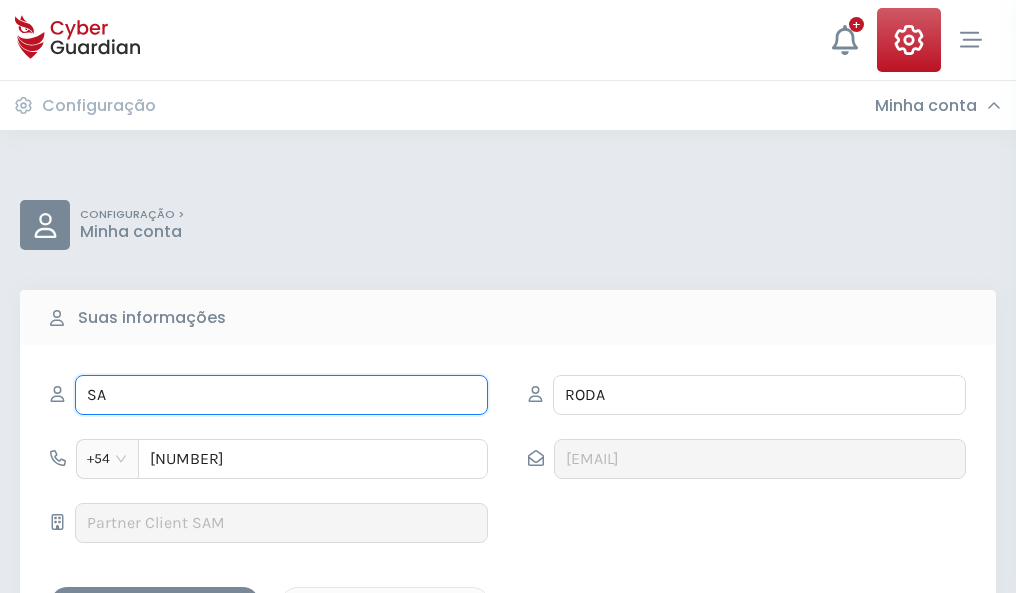 type on "S" 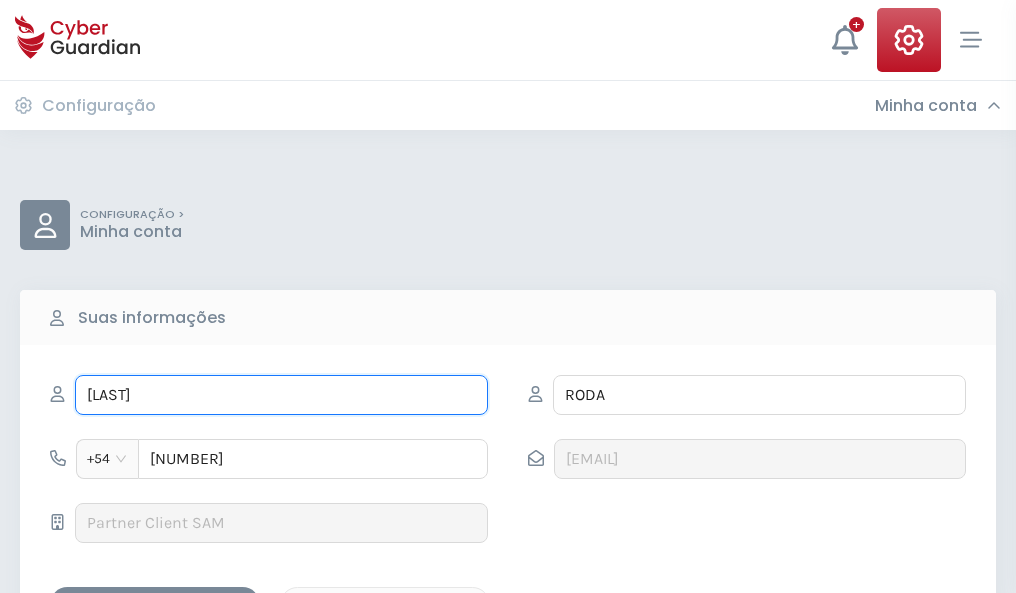 type on "Agustín" 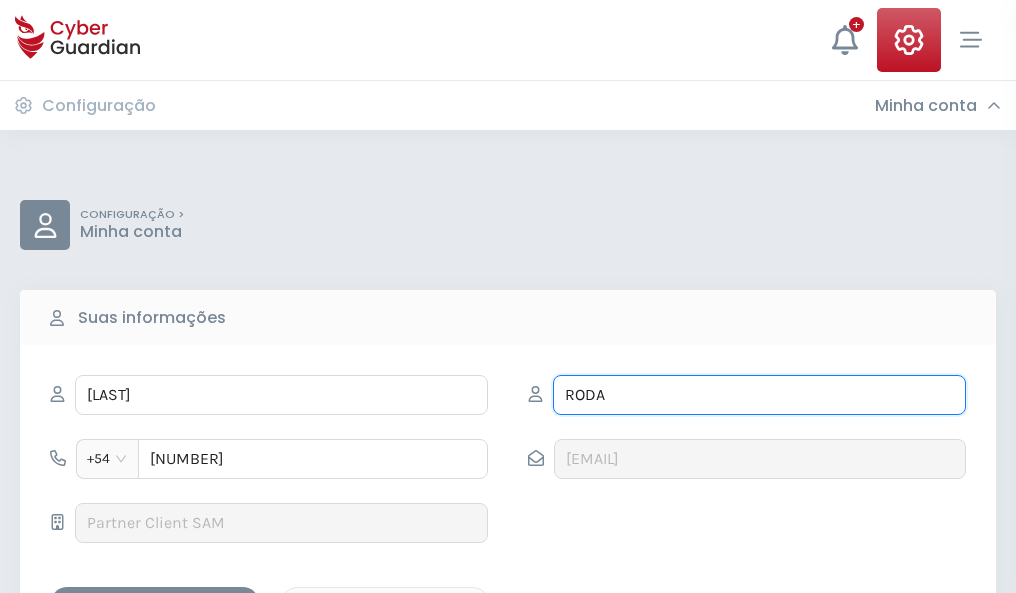 click on "RODA" at bounding box center [759, 395] 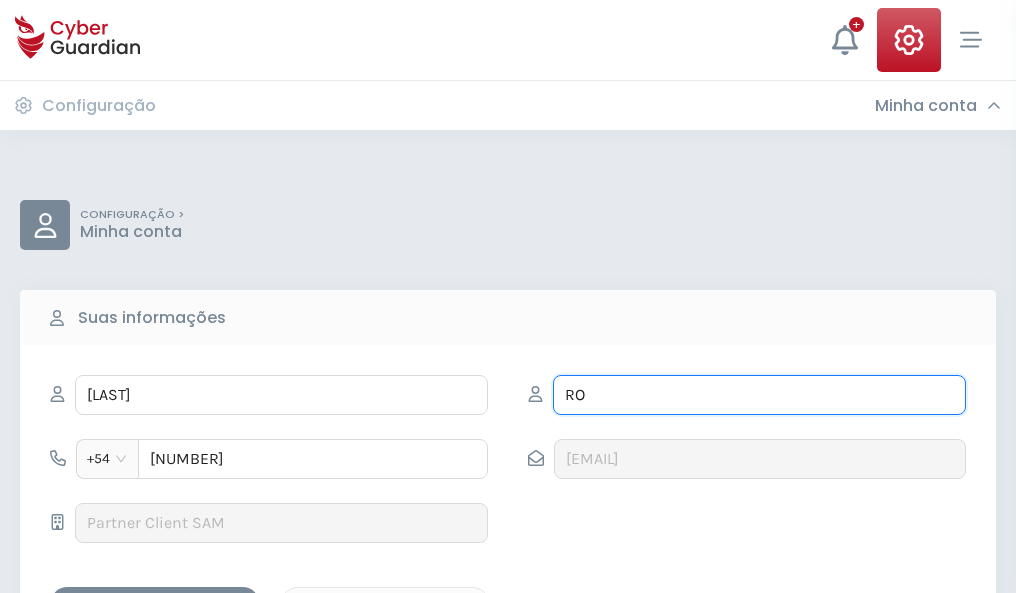 type on "R" 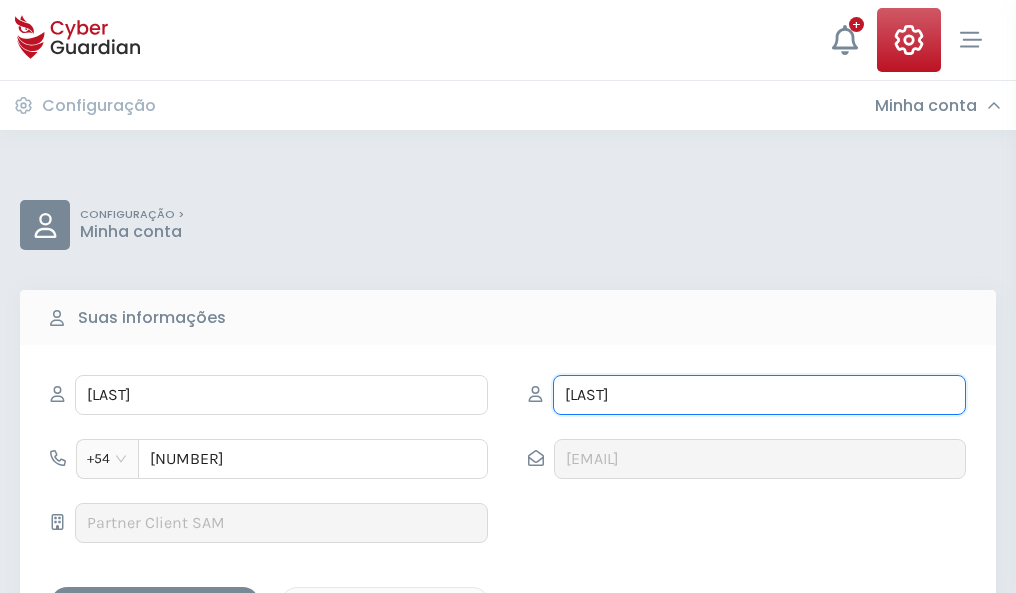 type on "Ochoa" 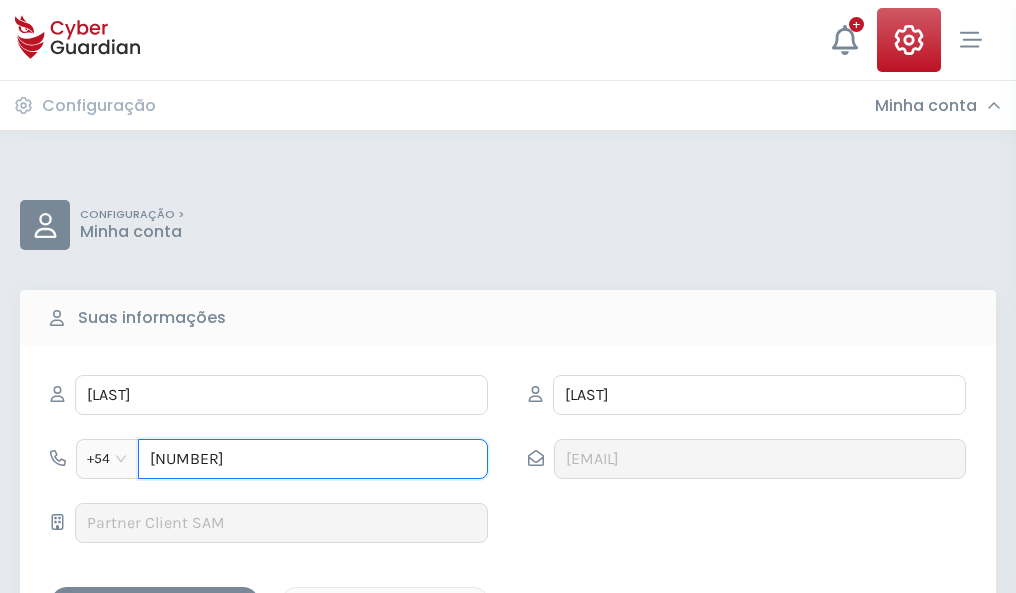 click on "4876208677" at bounding box center (313, 459) 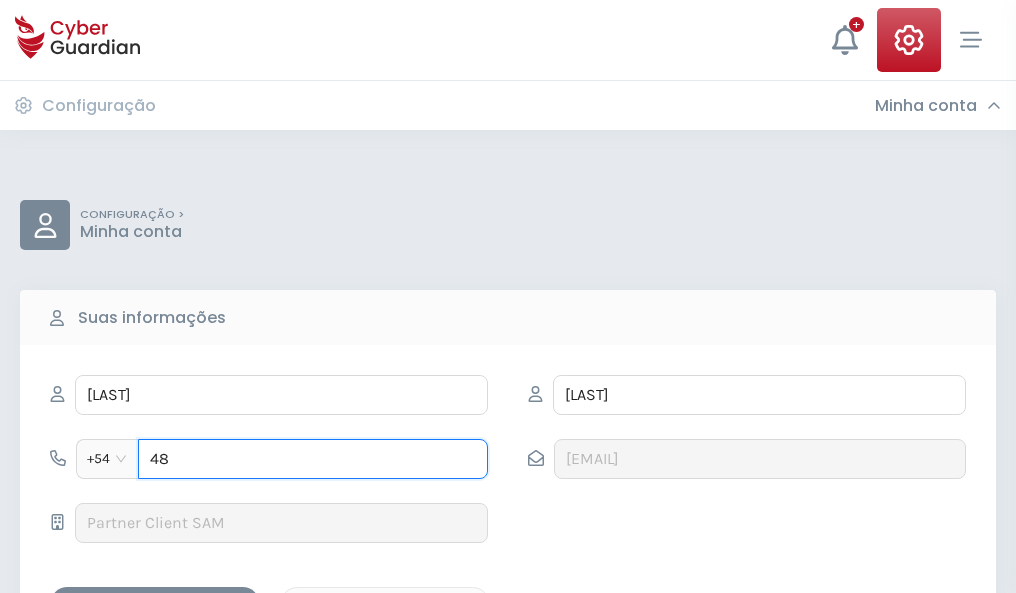 type on "4" 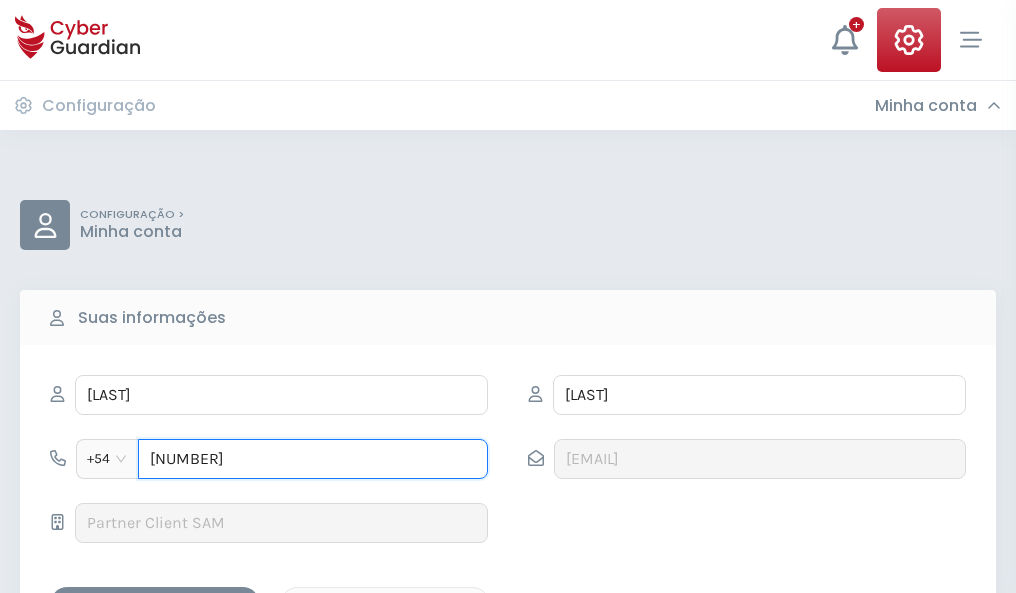 type on "4926645583" 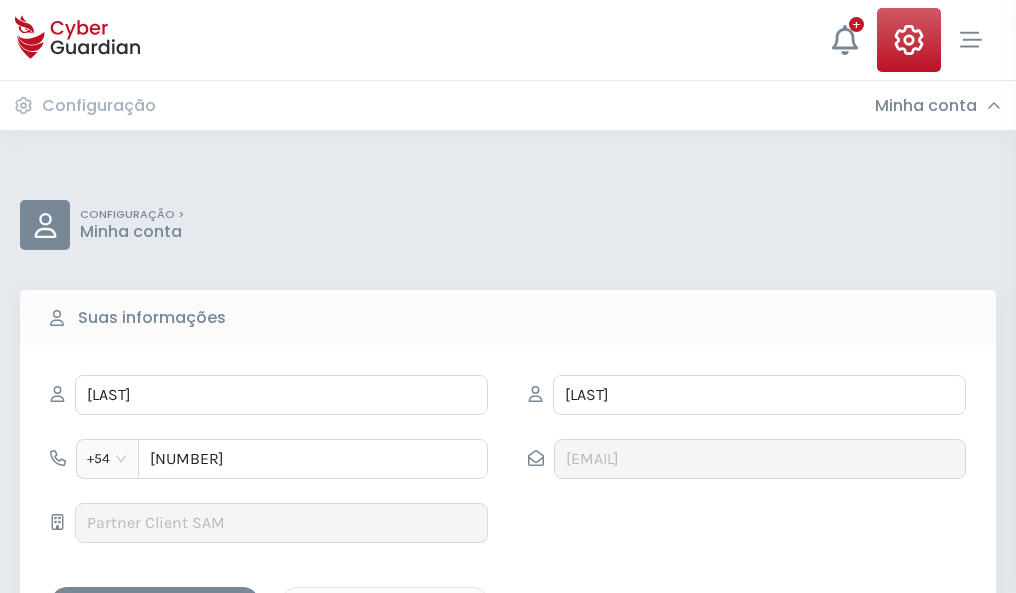 click on "Salvar alterações" at bounding box center (155, 604) 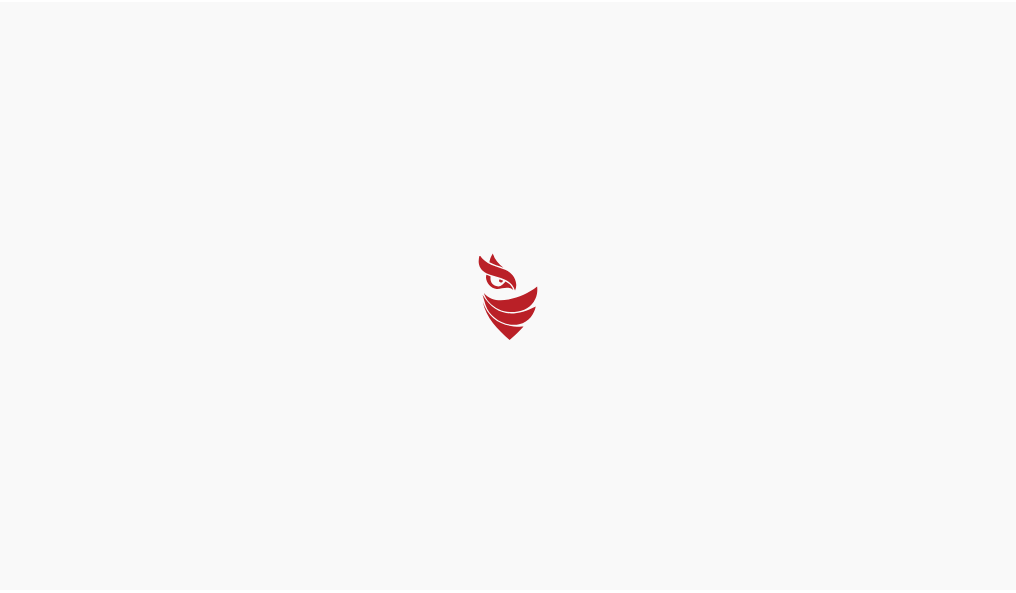 scroll, scrollTop: 0, scrollLeft: 0, axis: both 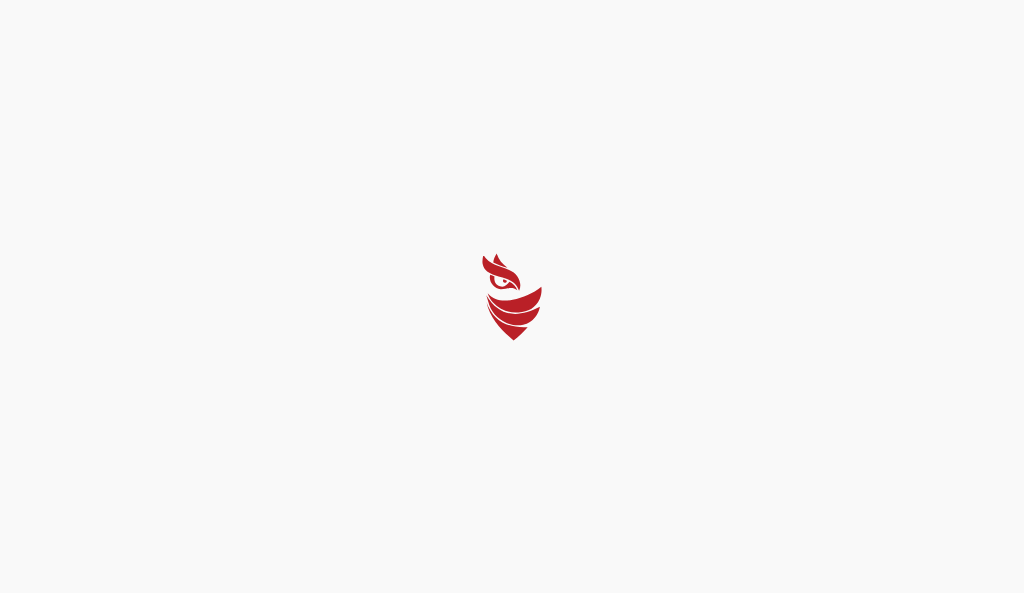 select on "Português (BR)" 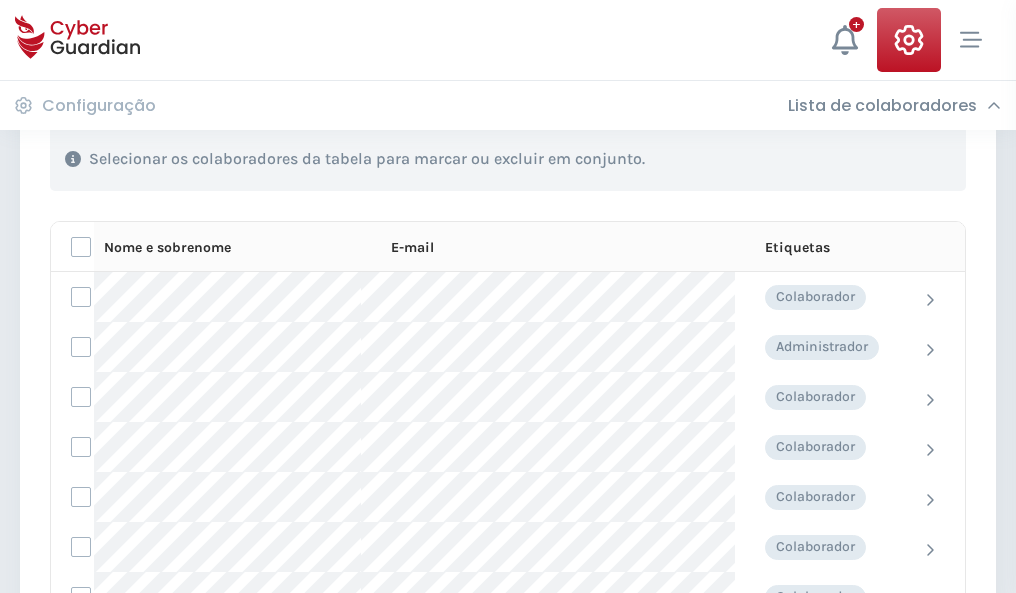 scroll, scrollTop: 856, scrollLeft: 0, axis: vertical 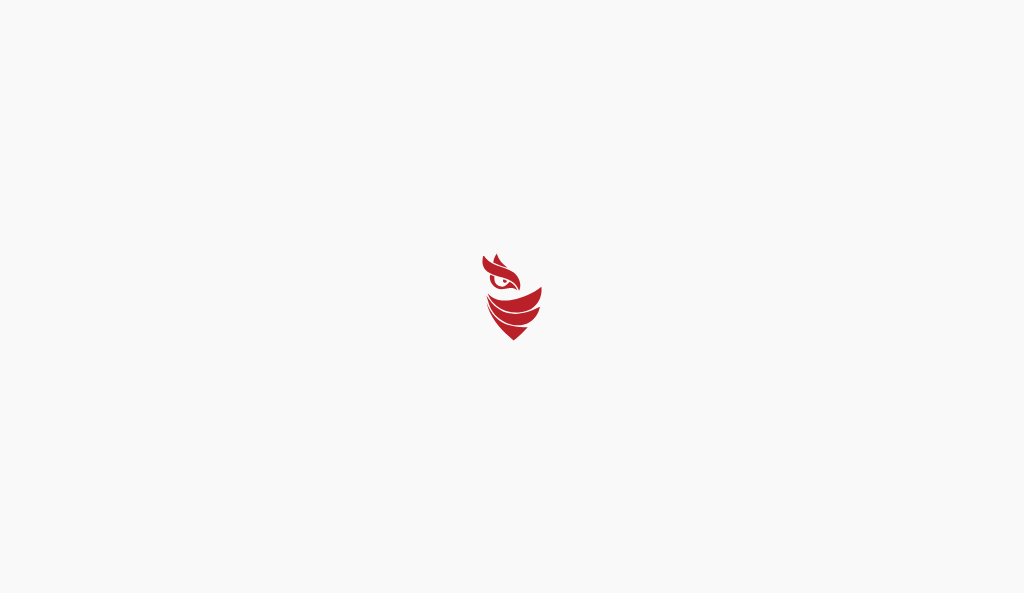select on "Português (BR)" 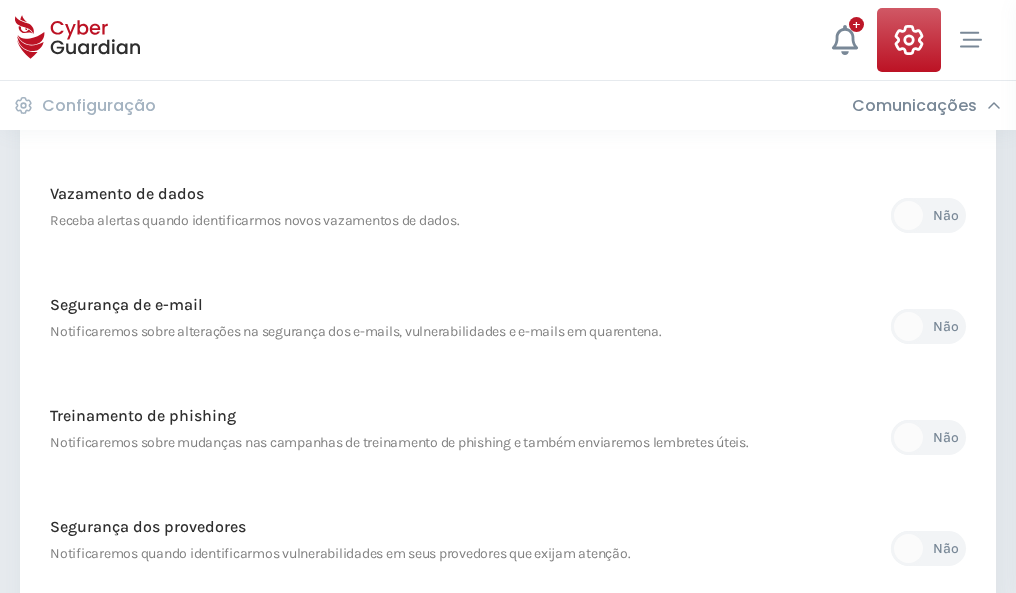 scroll, scrollTop: 1053, scrollLeft: 0, axis: vertical 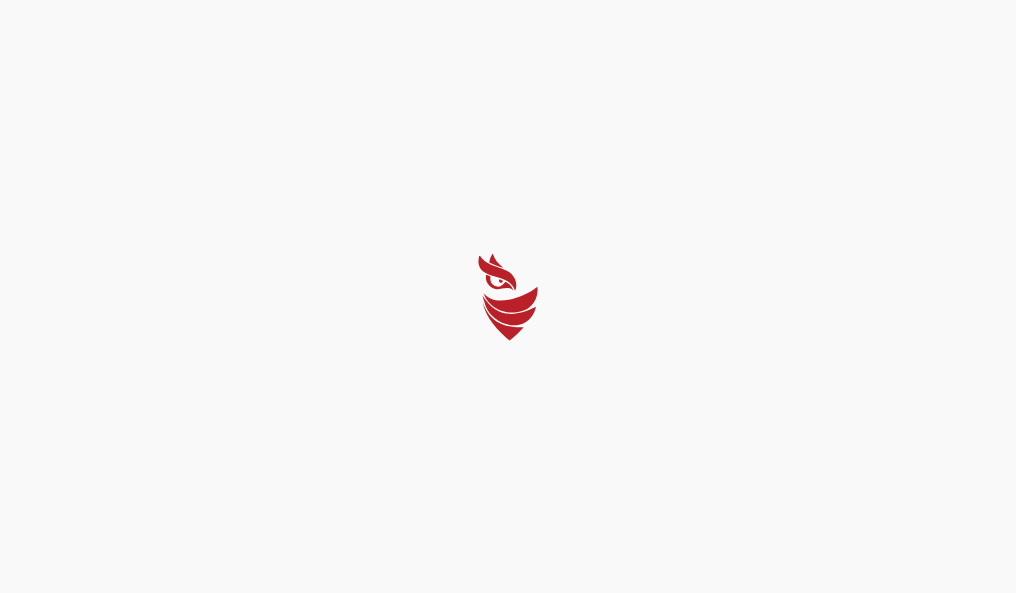 select on "Português (BR)" 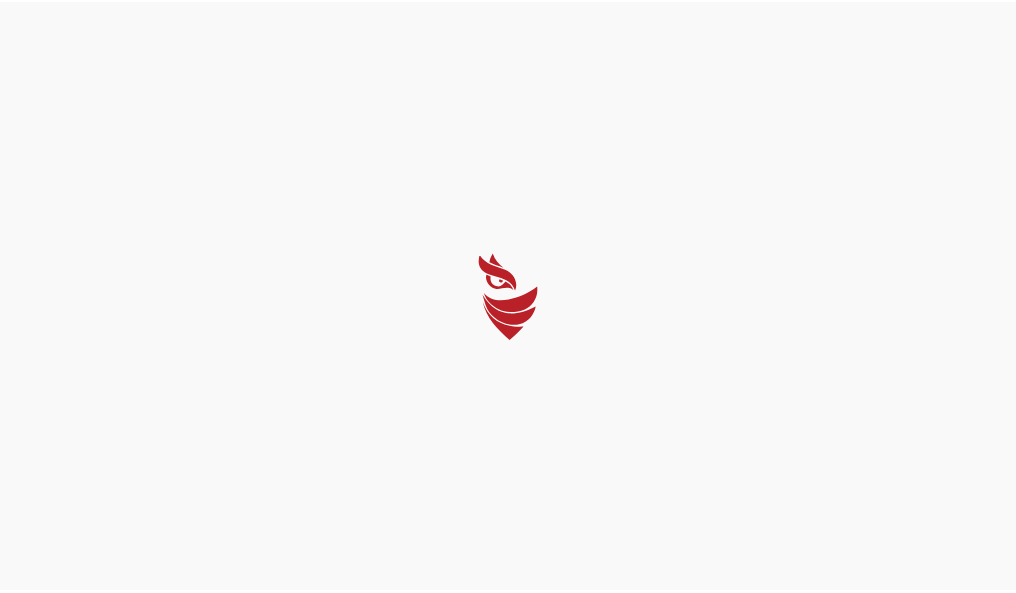 scroll, scrollTop: 0, scrollLeft: 0, axis: both 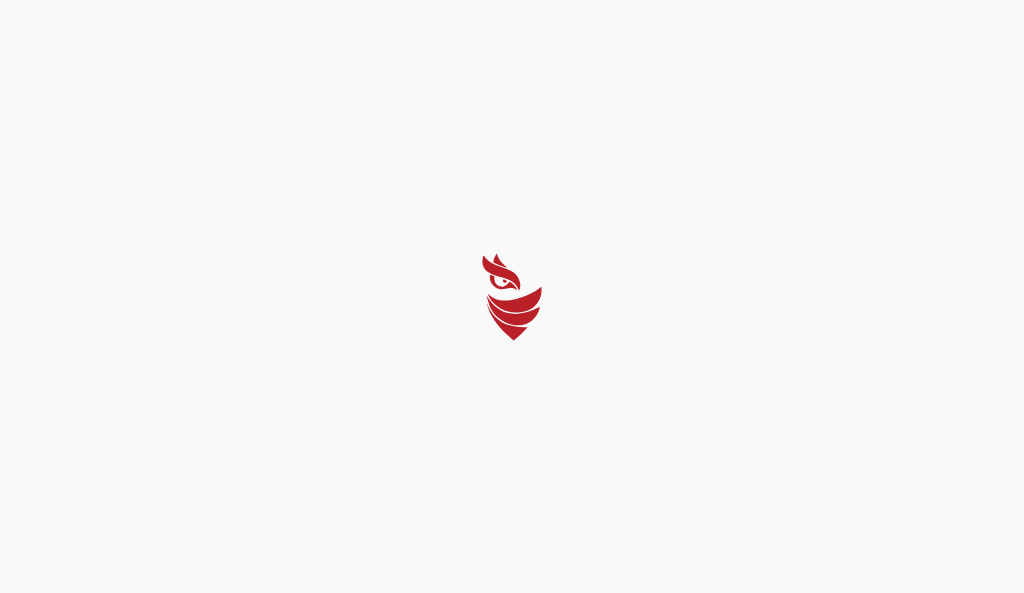 select on "Português (BR)" 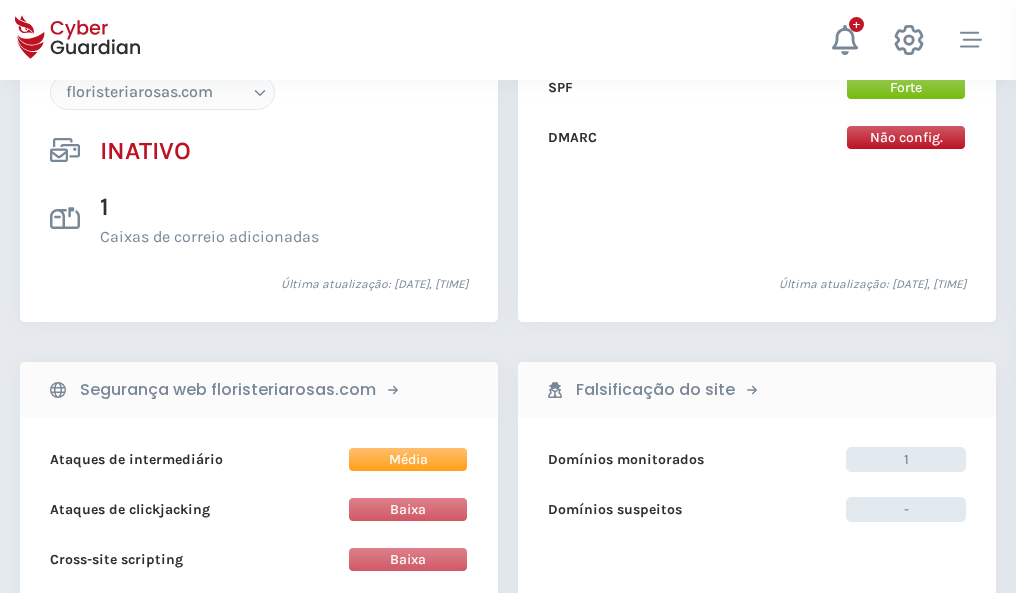 scroll, scrollTop: 1882, scrollLeft: 0, axis: vertical 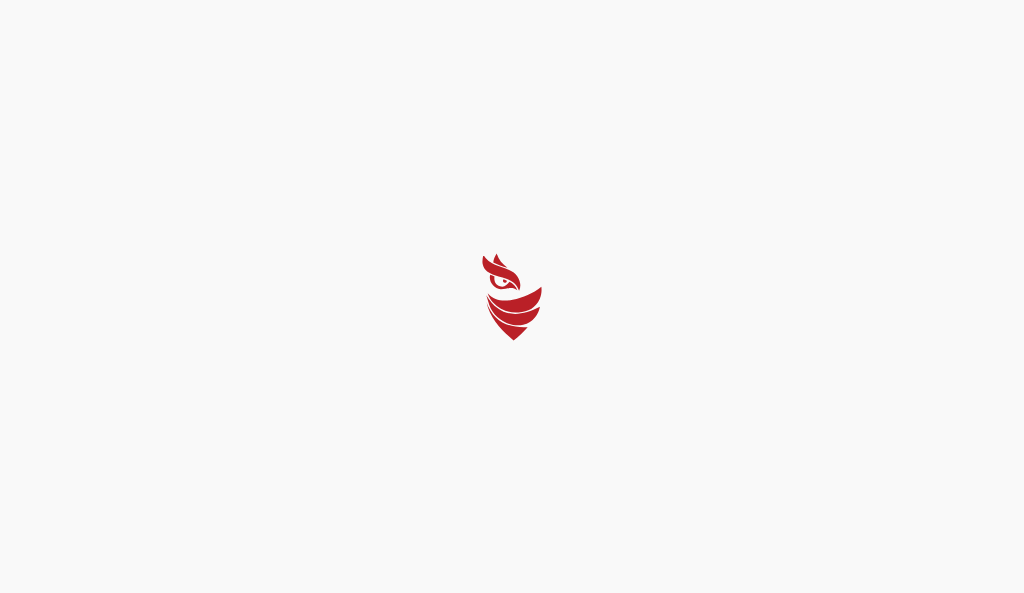 select on "Português (BR)" 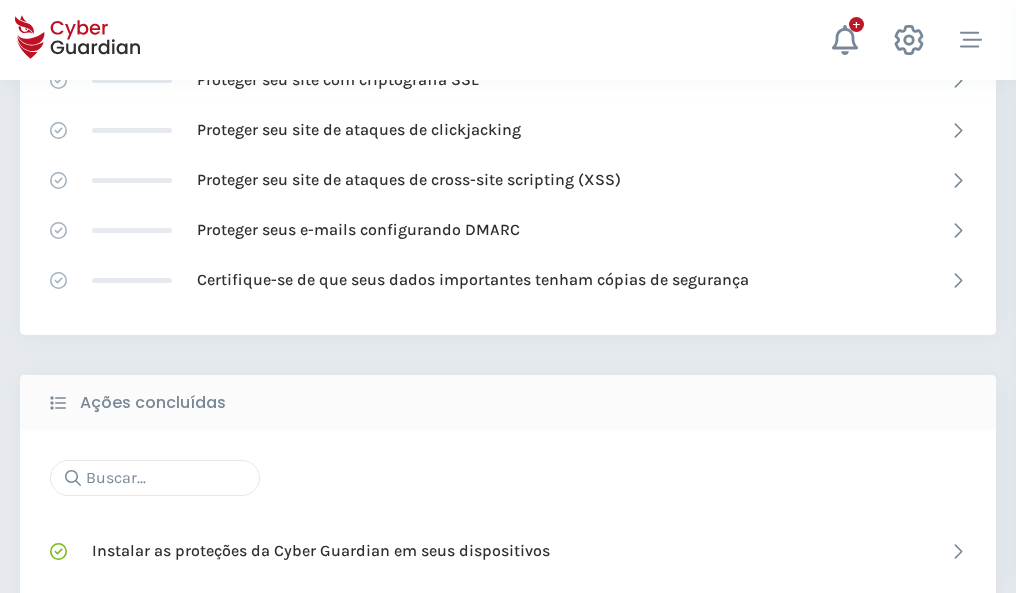 scroll, scrollTop: 1332, scrollLeft: 0, axis: vertical 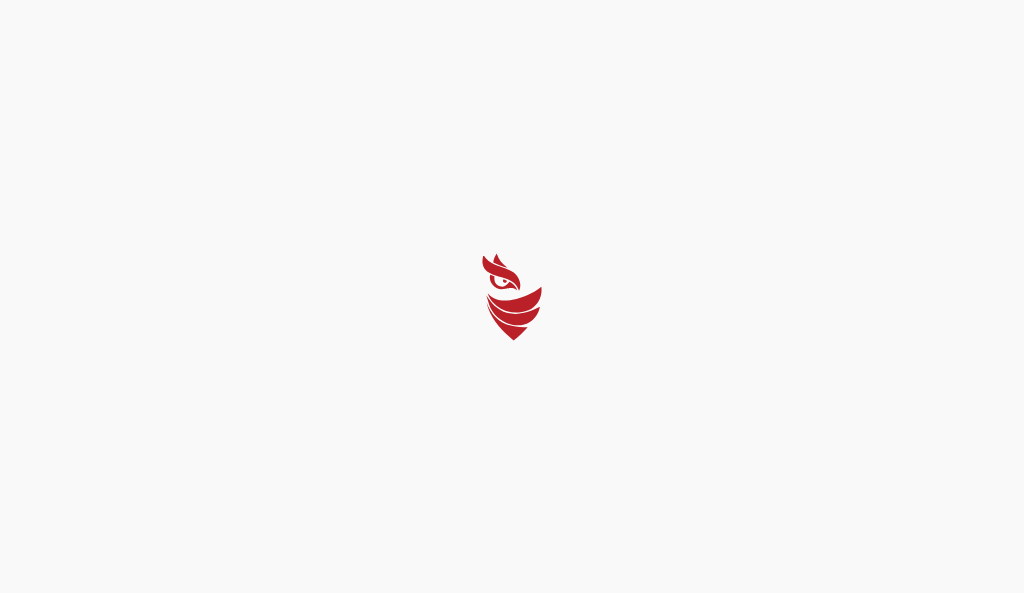 select on "Português (BR)" 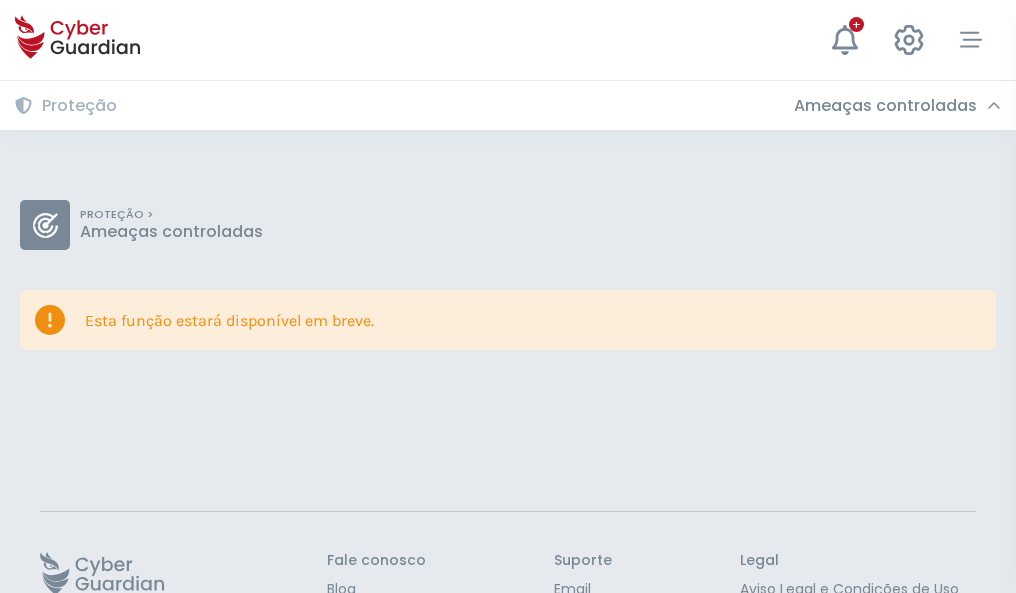 scroll, scrollTop: 130, scrollLeft: 0, axis: vertical 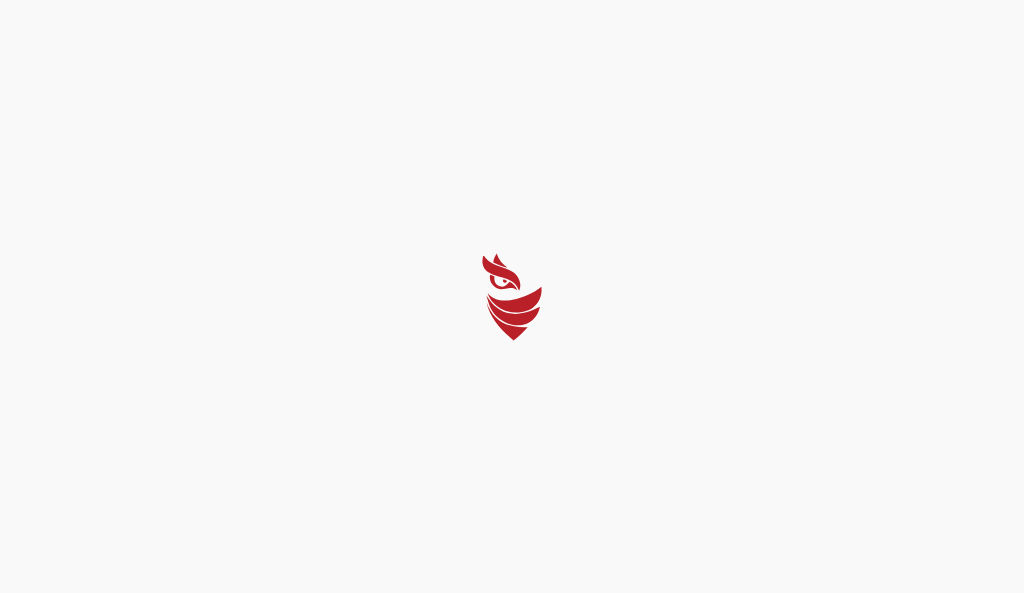 select on "Português (BR)" 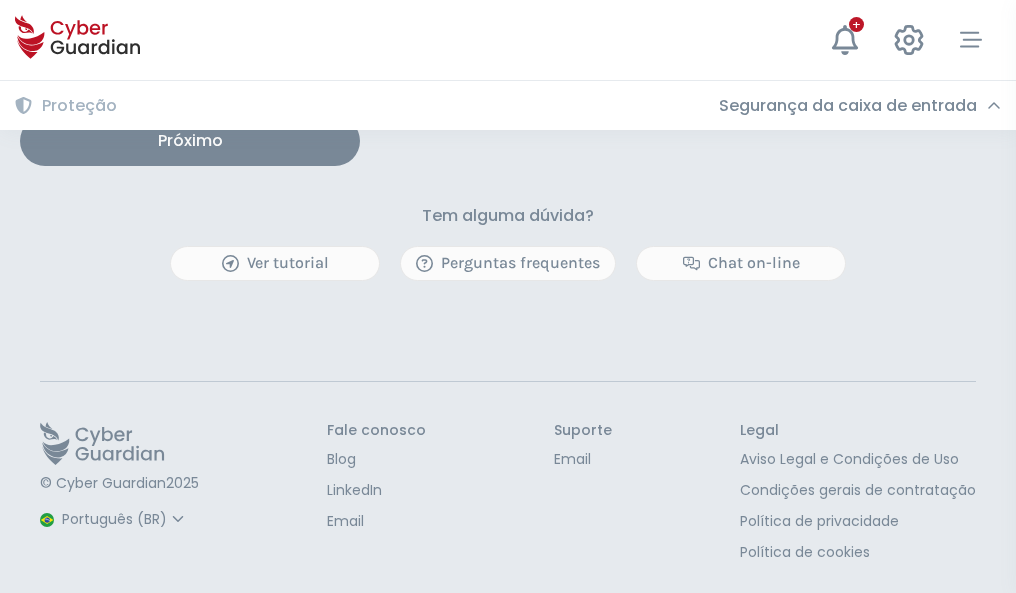 scroll, scrollTop: 1650, scrollLeft: 0, axis: vertical 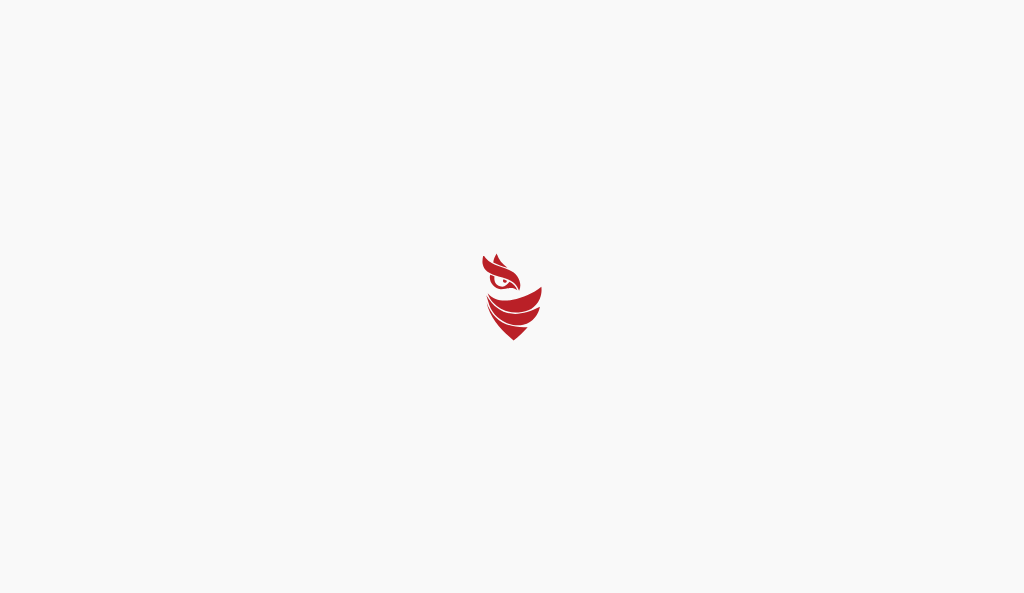 select on "Português (BR)" 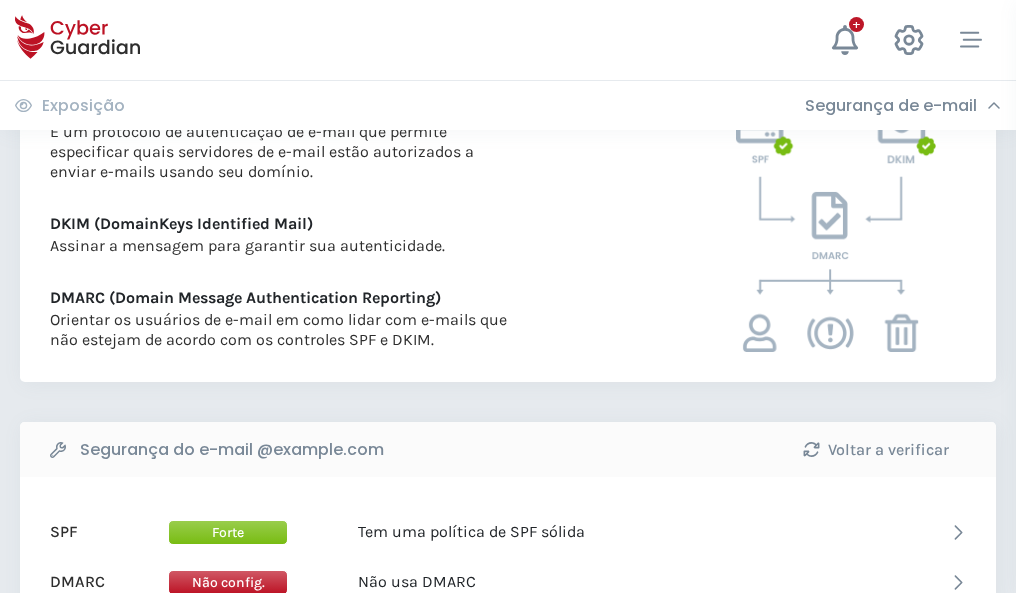 scroll, scrollTop: 1079, scrollLeft: 0, axis: vertical 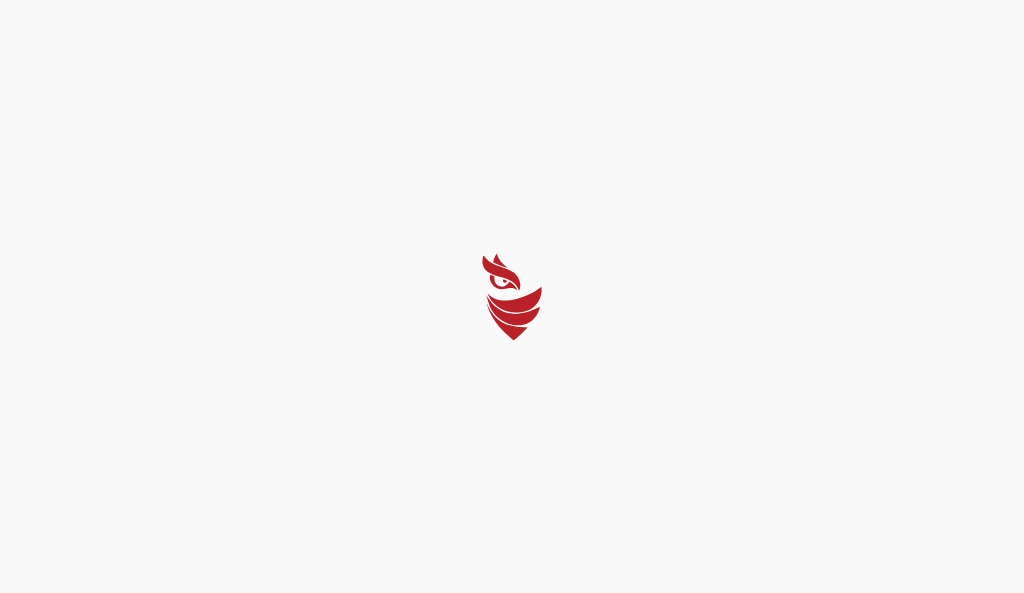 select on "Português (BR)" 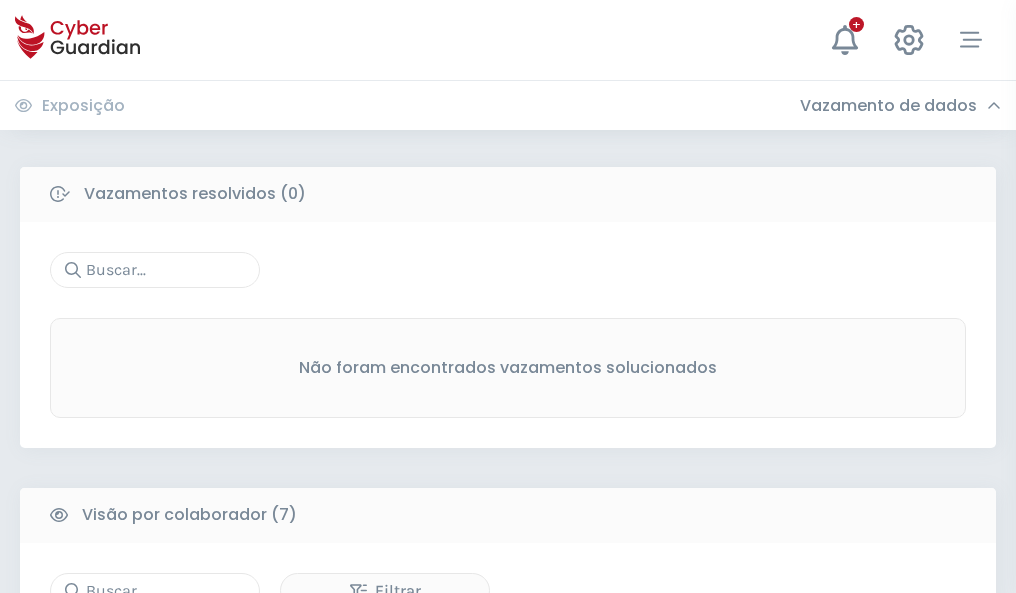scroll, scrollTop: 1654, scrollLeft: 0, axis: vertical 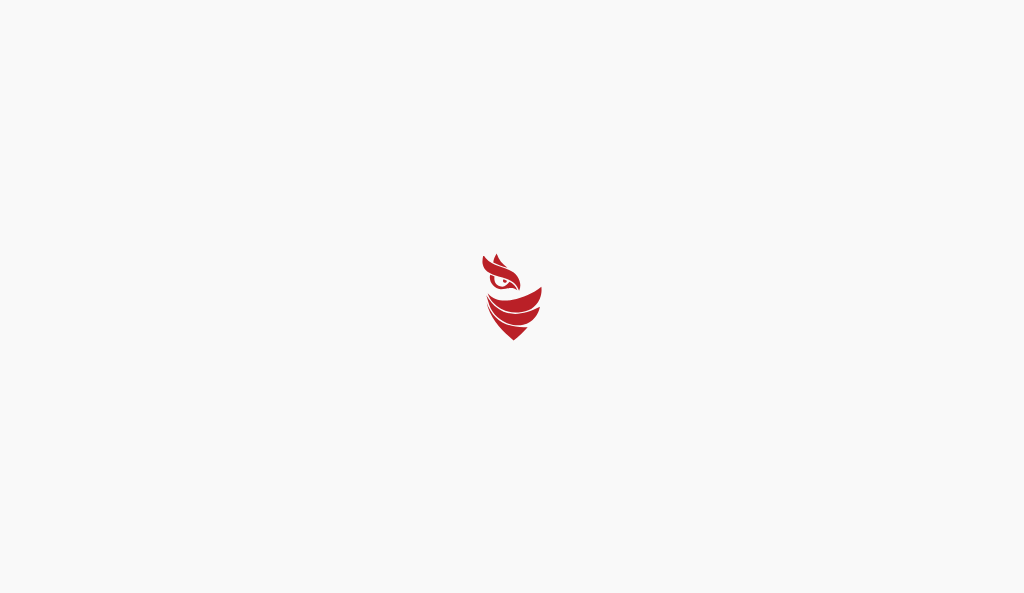 select on "Português (BR)" 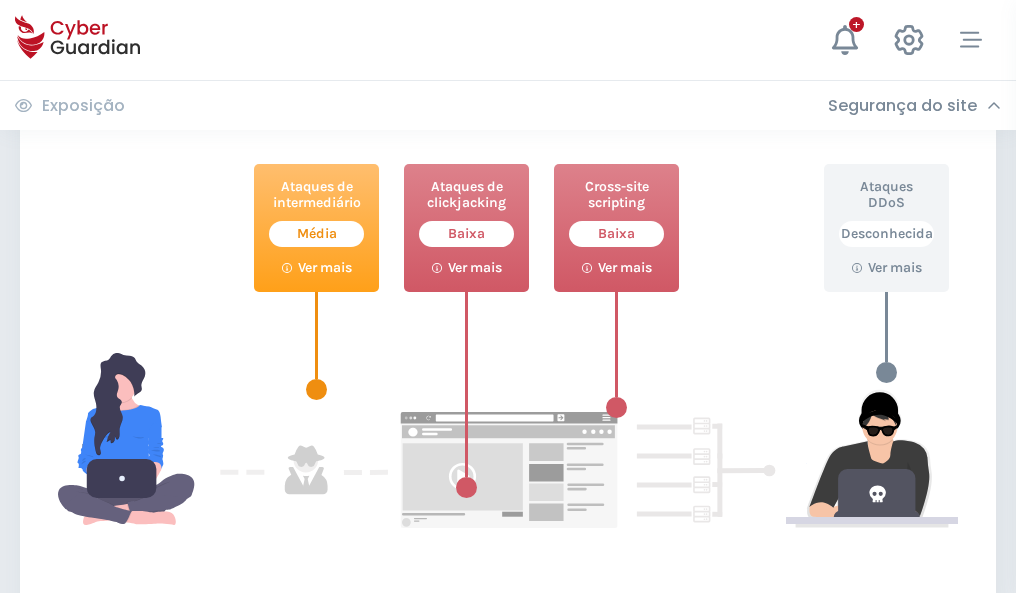 scroll, scrollTop: 1089, scrollLeft: 0, axis: vertical 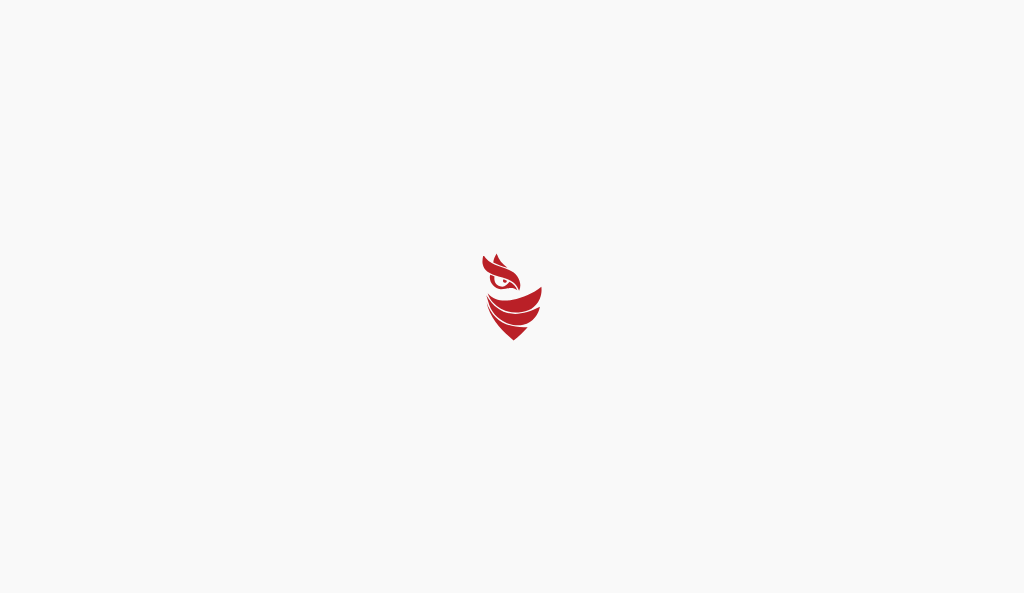 select on "Português (BR)" 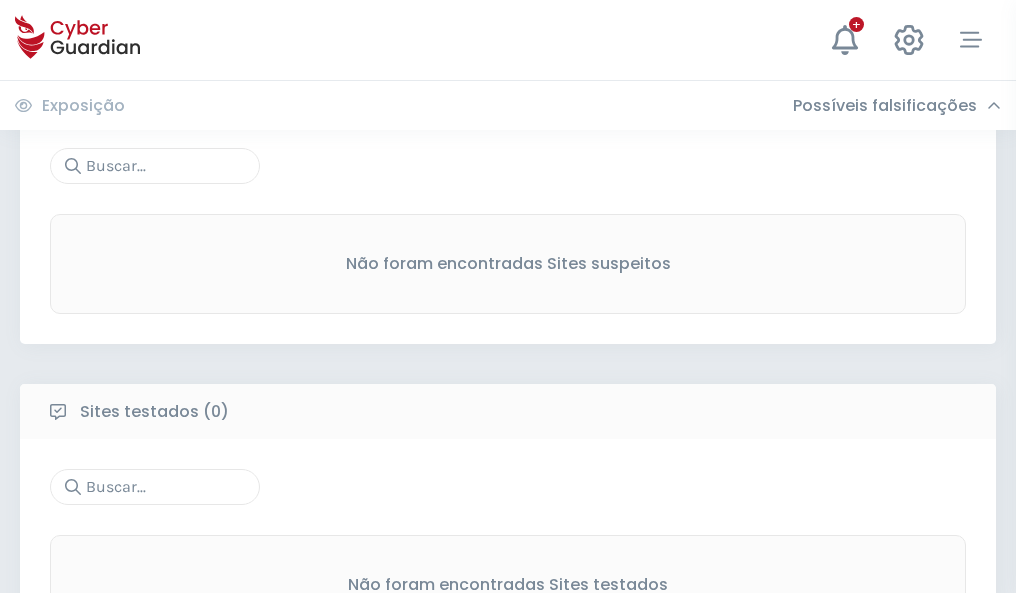 scroll, scrollTop: 1046, scrollLeft: 0, axis: vertical 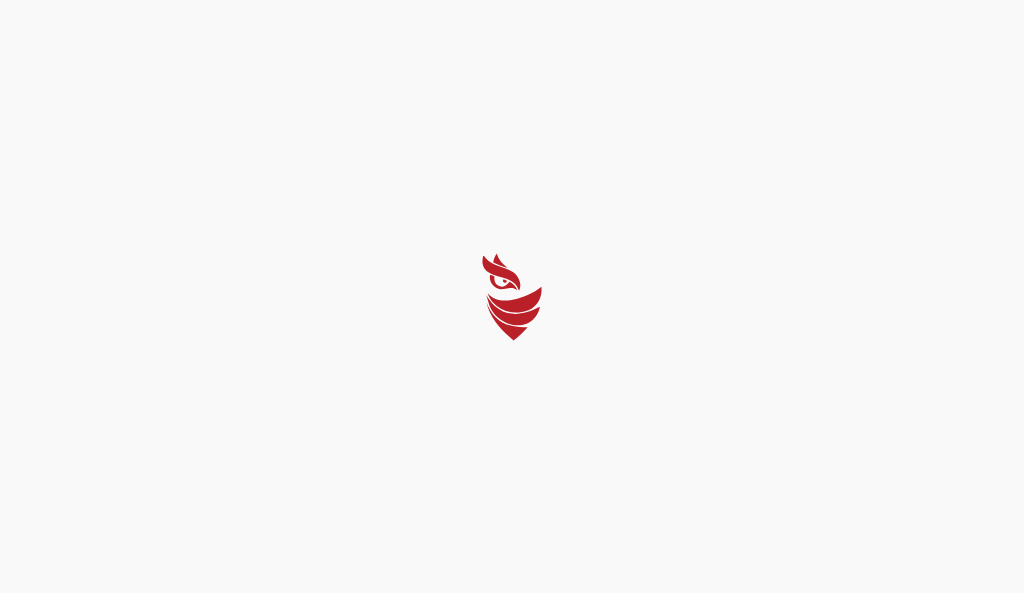 select on "Português (BR)" 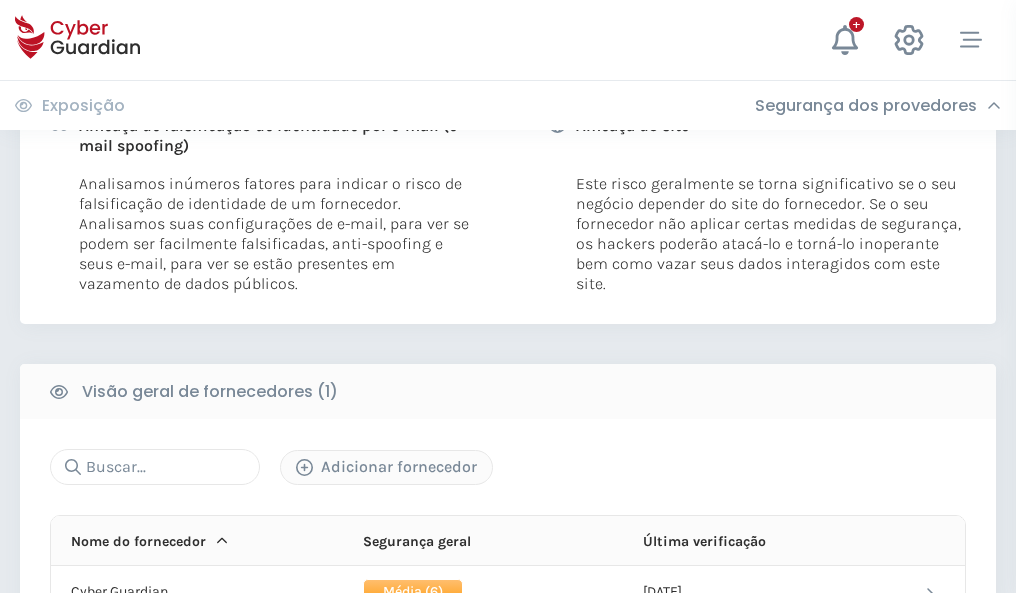 scroll, scrollTop: 1019, scrollLeft: 0, axis: vertical 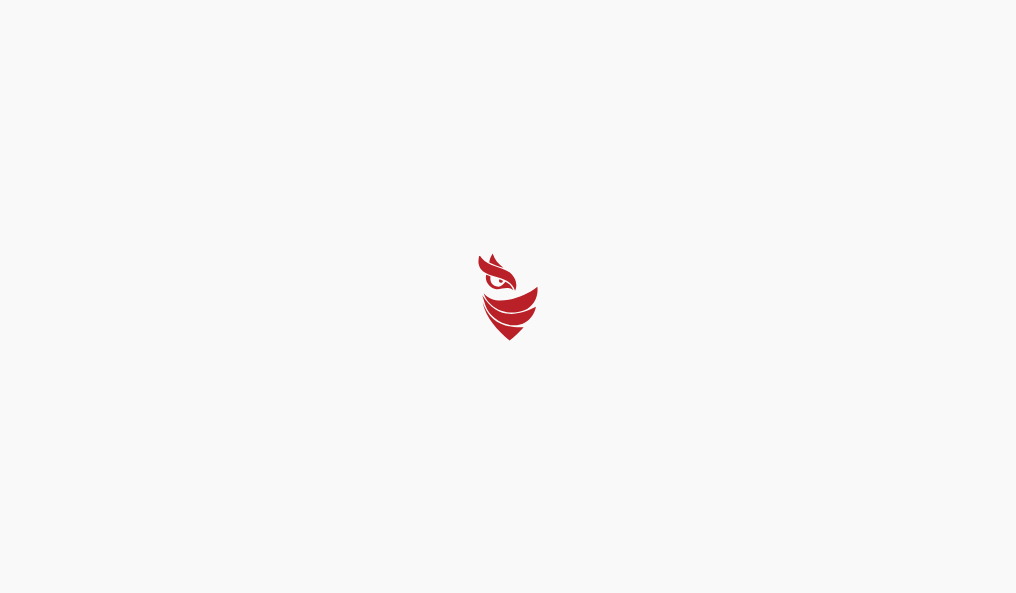 select on "Português (BR)" 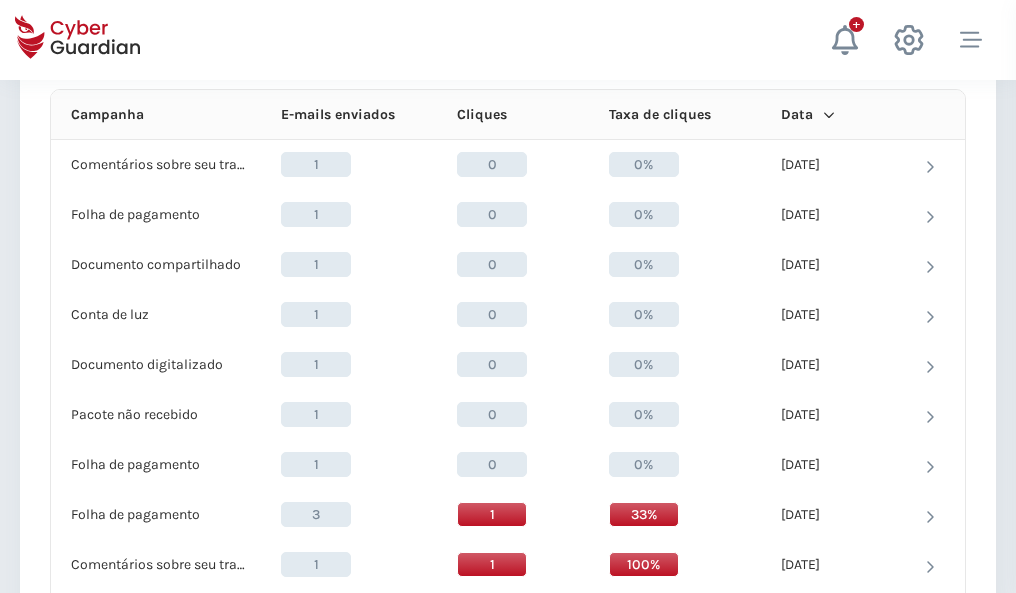 scroll, scrollTop: 1793, scrollLeft: 0, axis: vertical 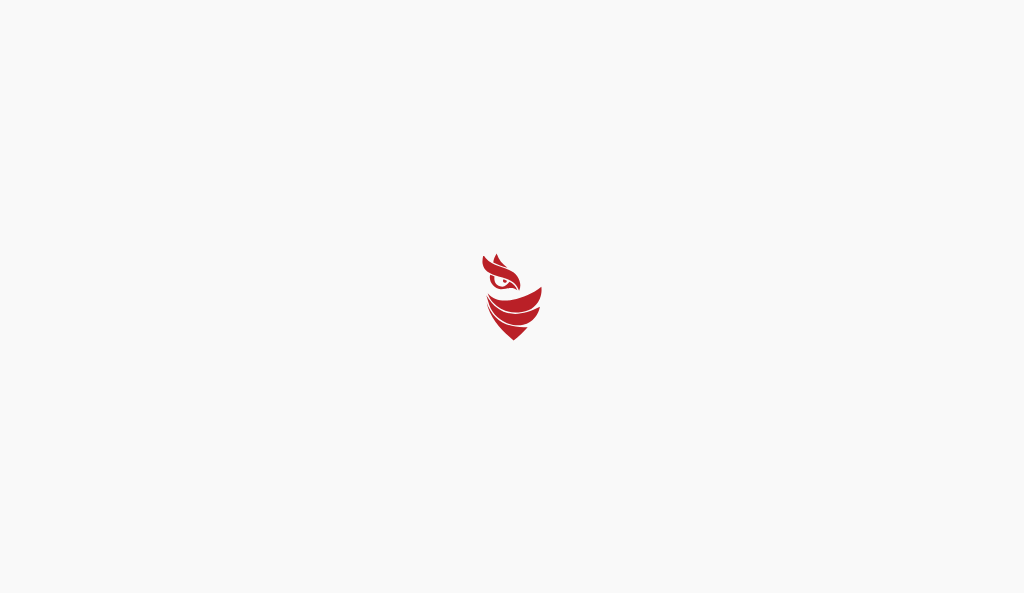 select on "Português (BR)" 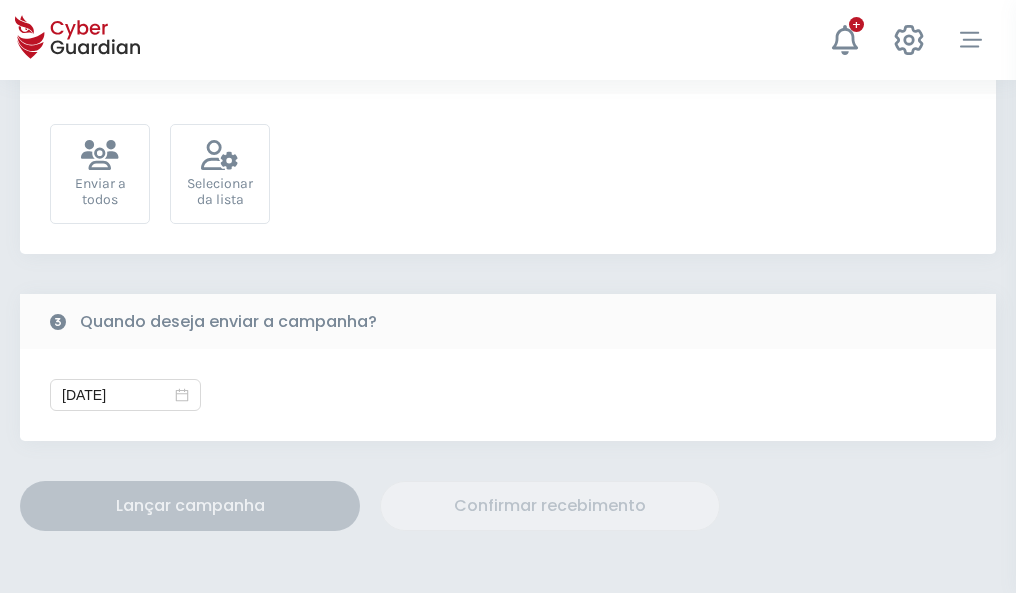 scroll, scrollTop: 732, scrollLeft: 0, axis: vertical 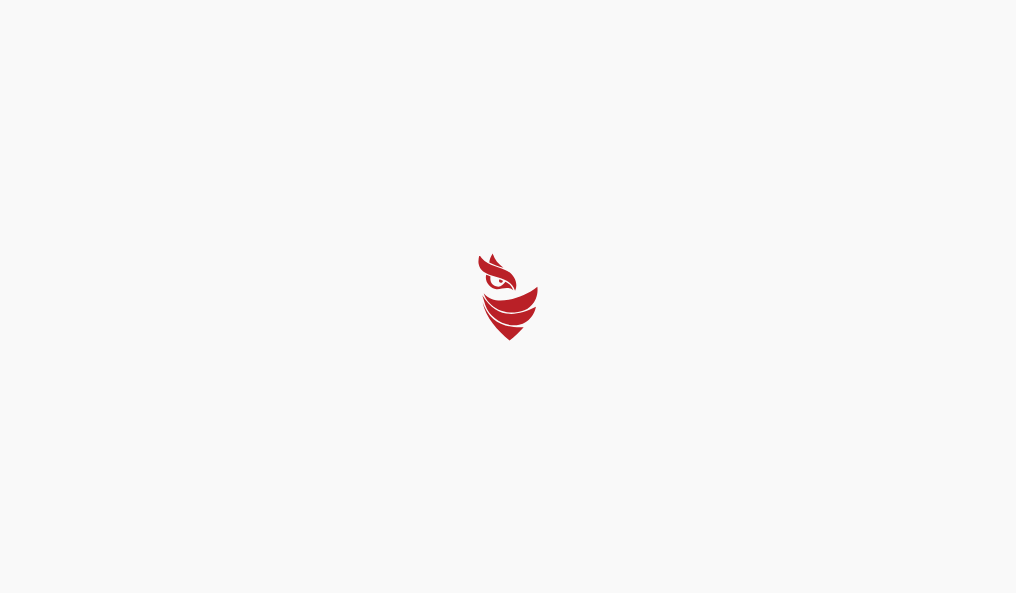 select on "Português (BR)" 